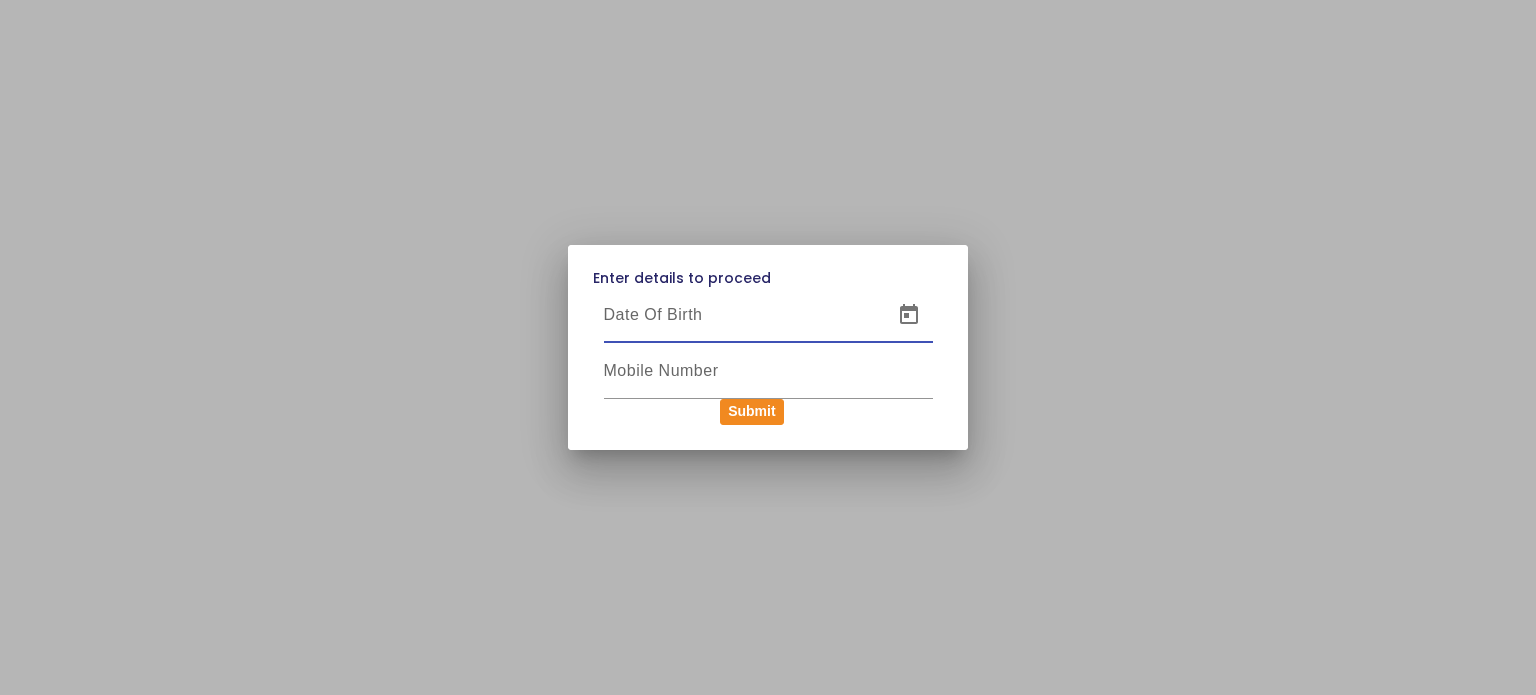 scroll, scrollTop: 0, scrollLeft: 0, axis: both 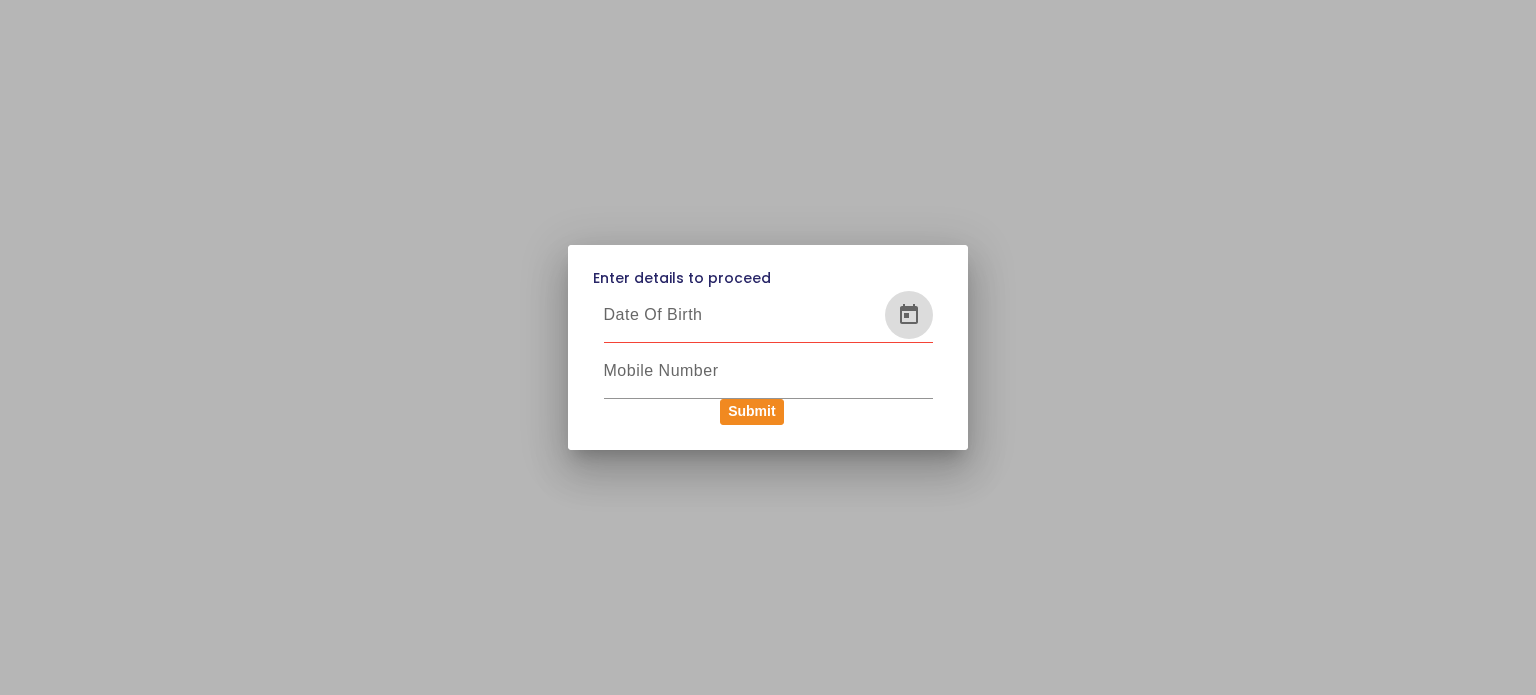 click at bounding box center [909, 315] 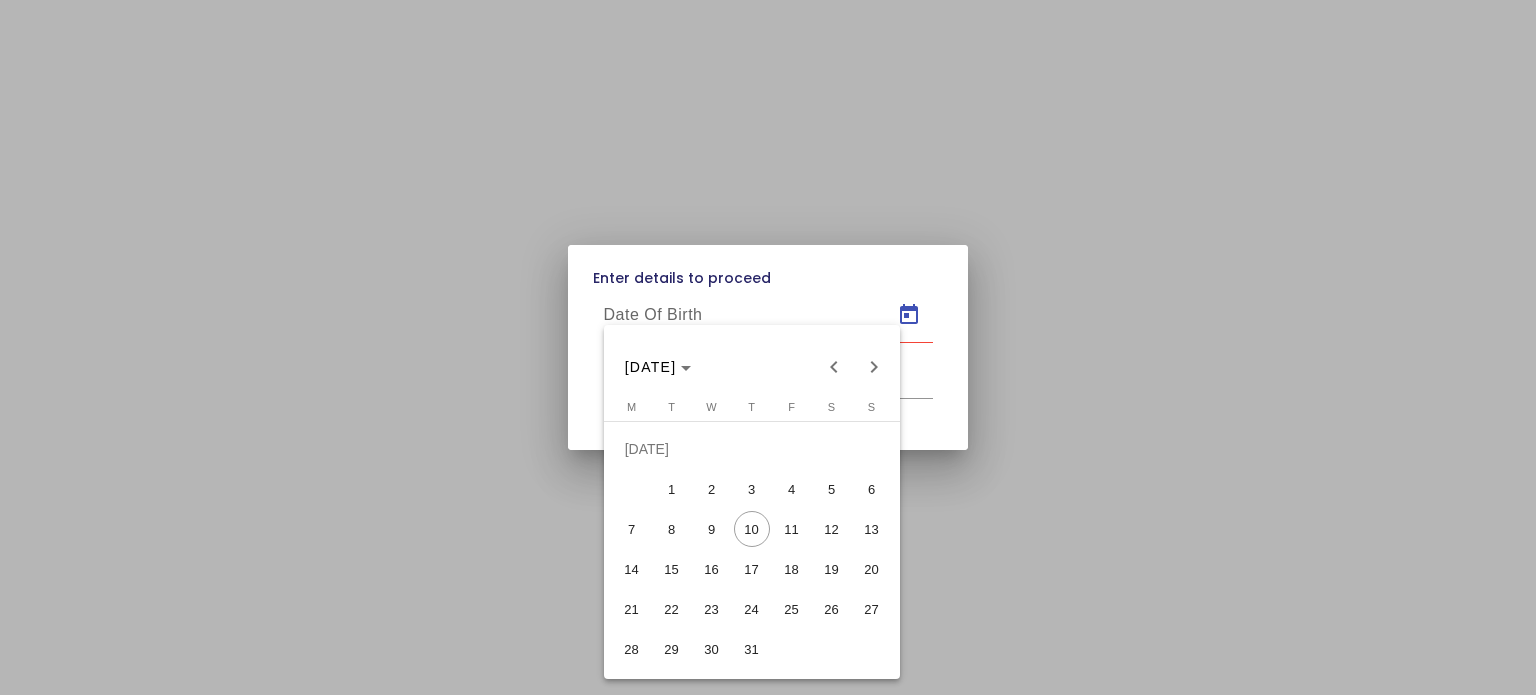 click on "17" at bounding box center (752, 569) 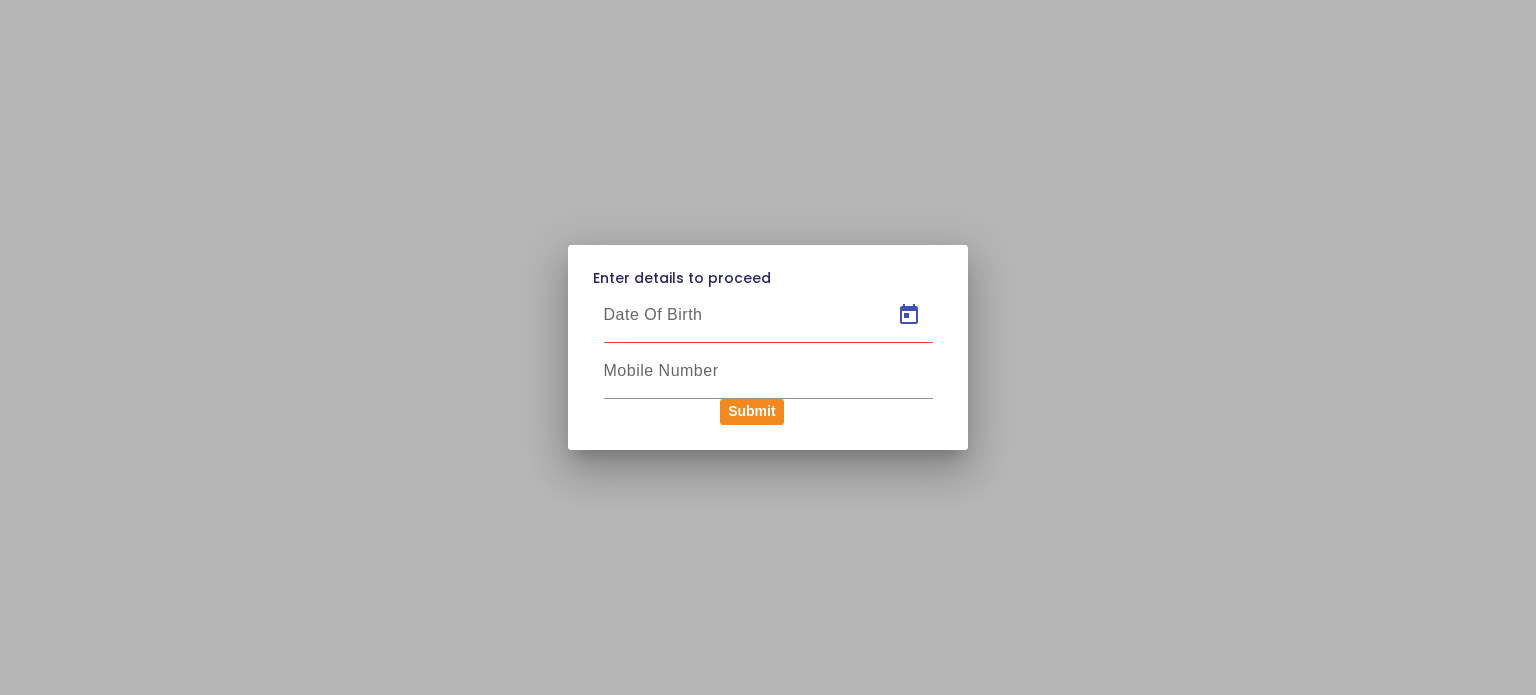 type on "17/07/2025" 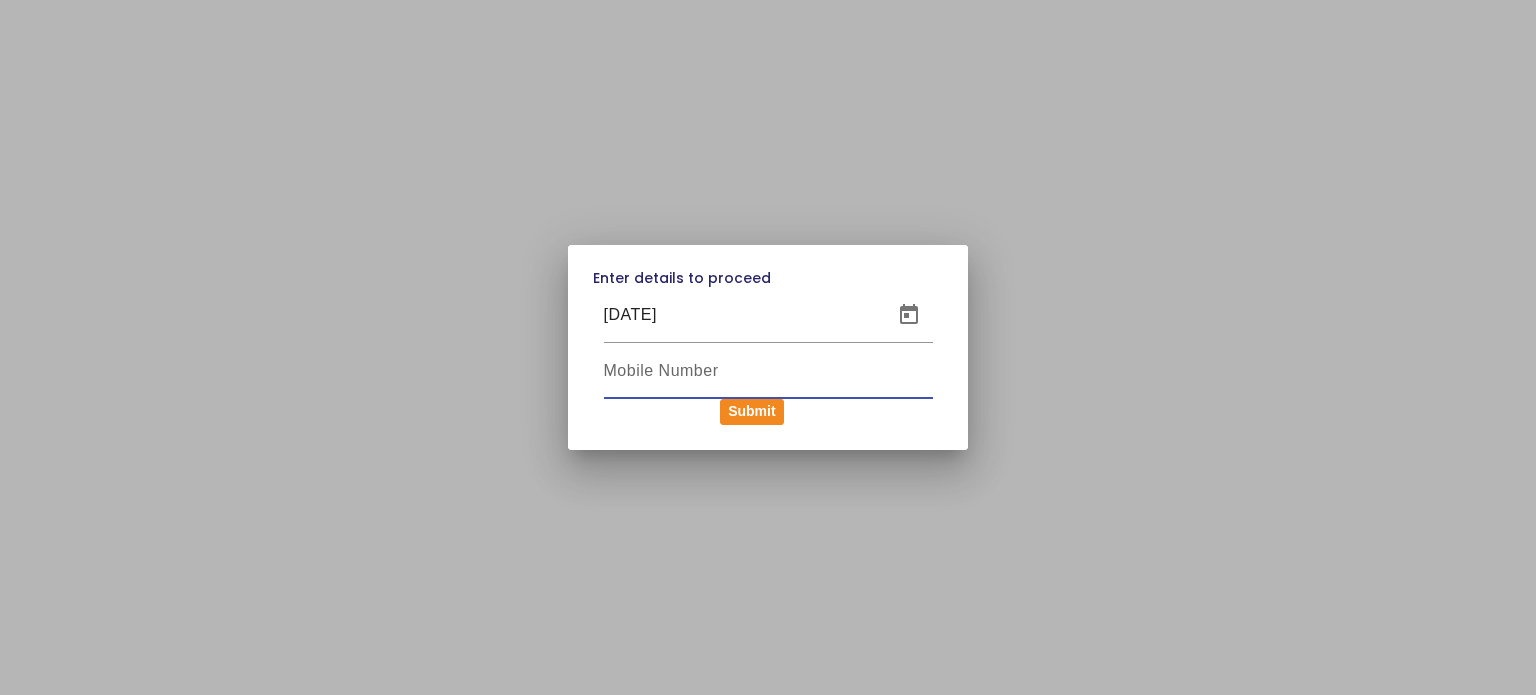 click at bounding box center (768, 371) 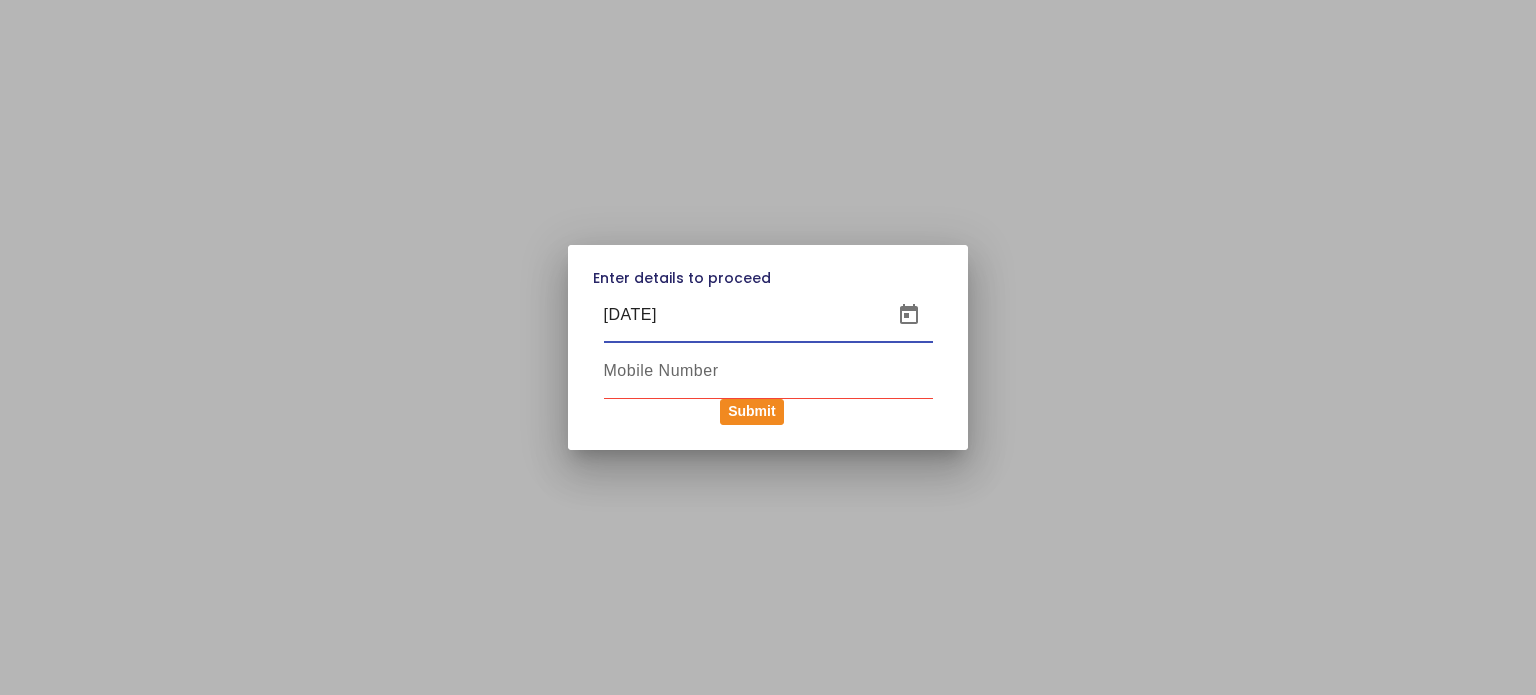 click on "17/07/2025" at bounding box center [742, 315] 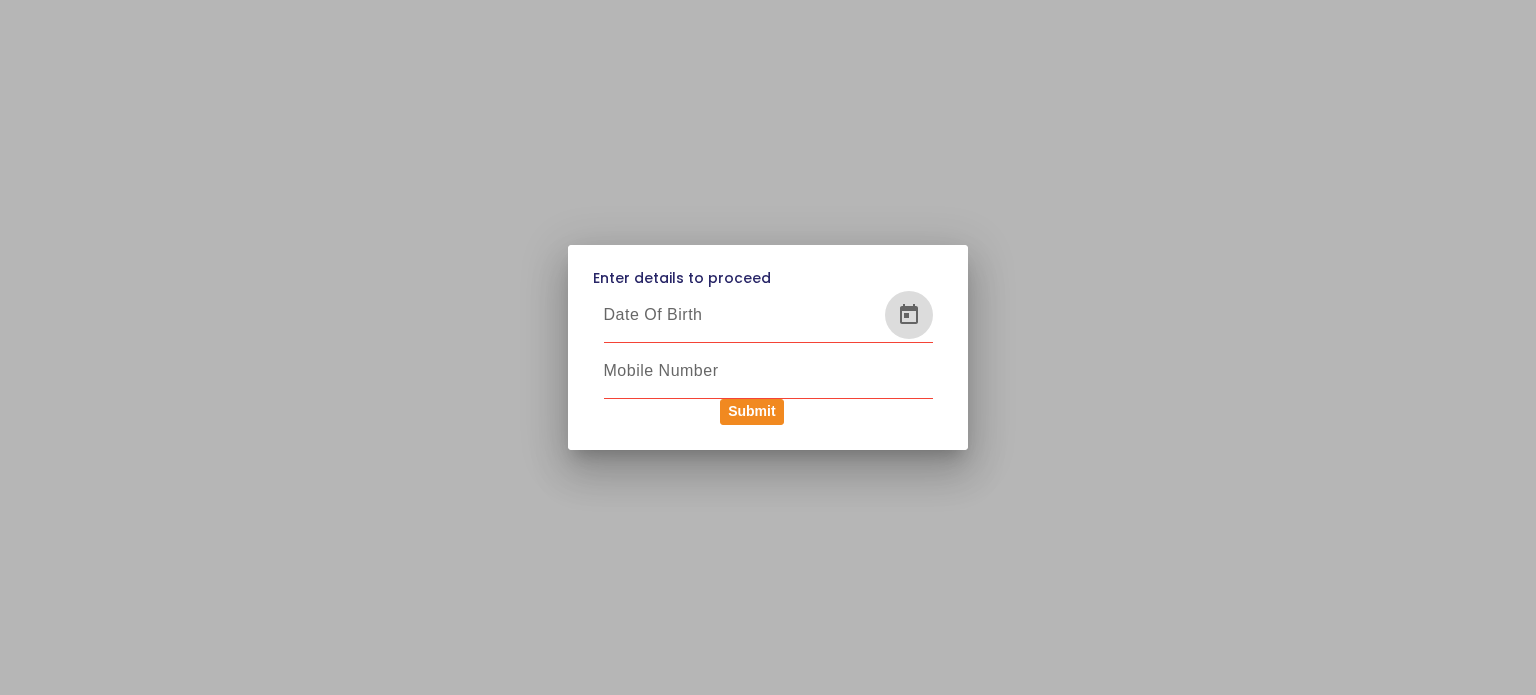 click at bounding box center [909, 315] 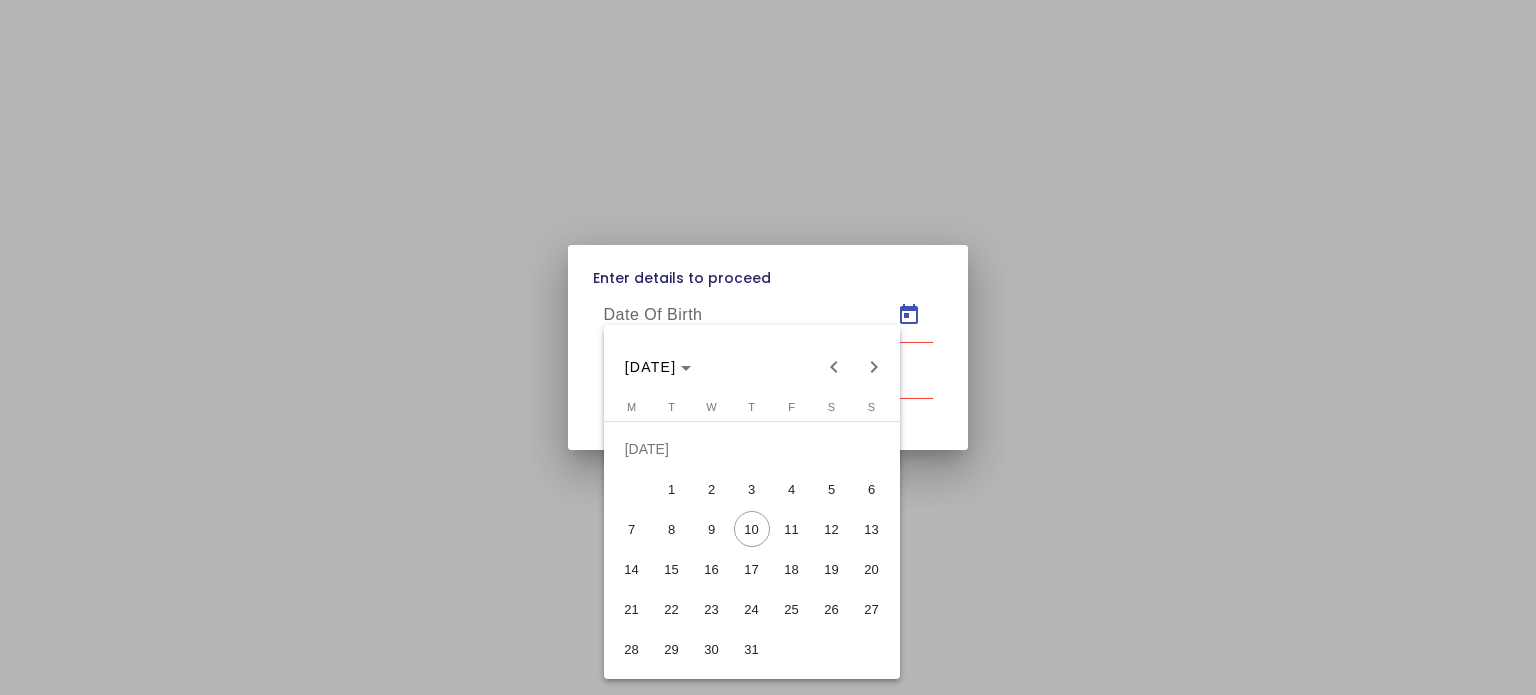click on "17" at bounding box center [752, 569] 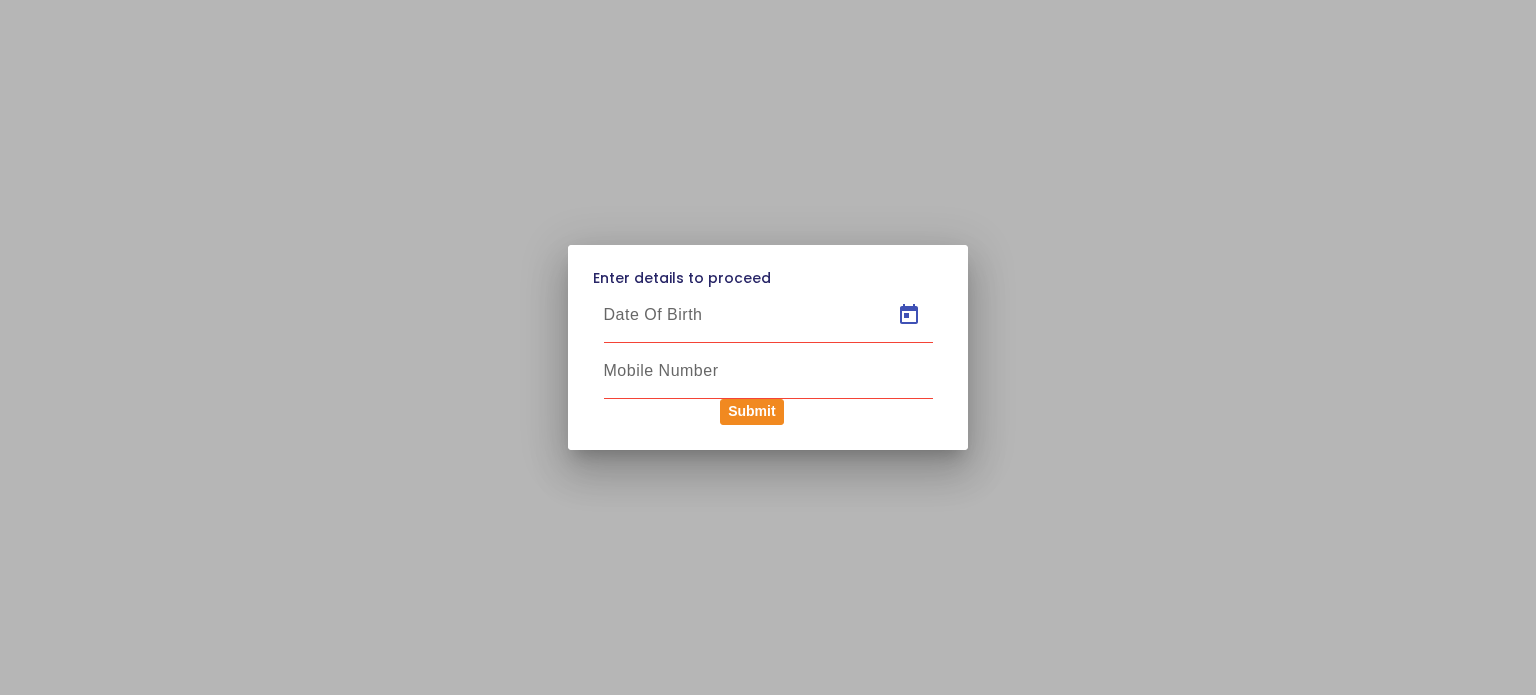 type on "17/07/2025" 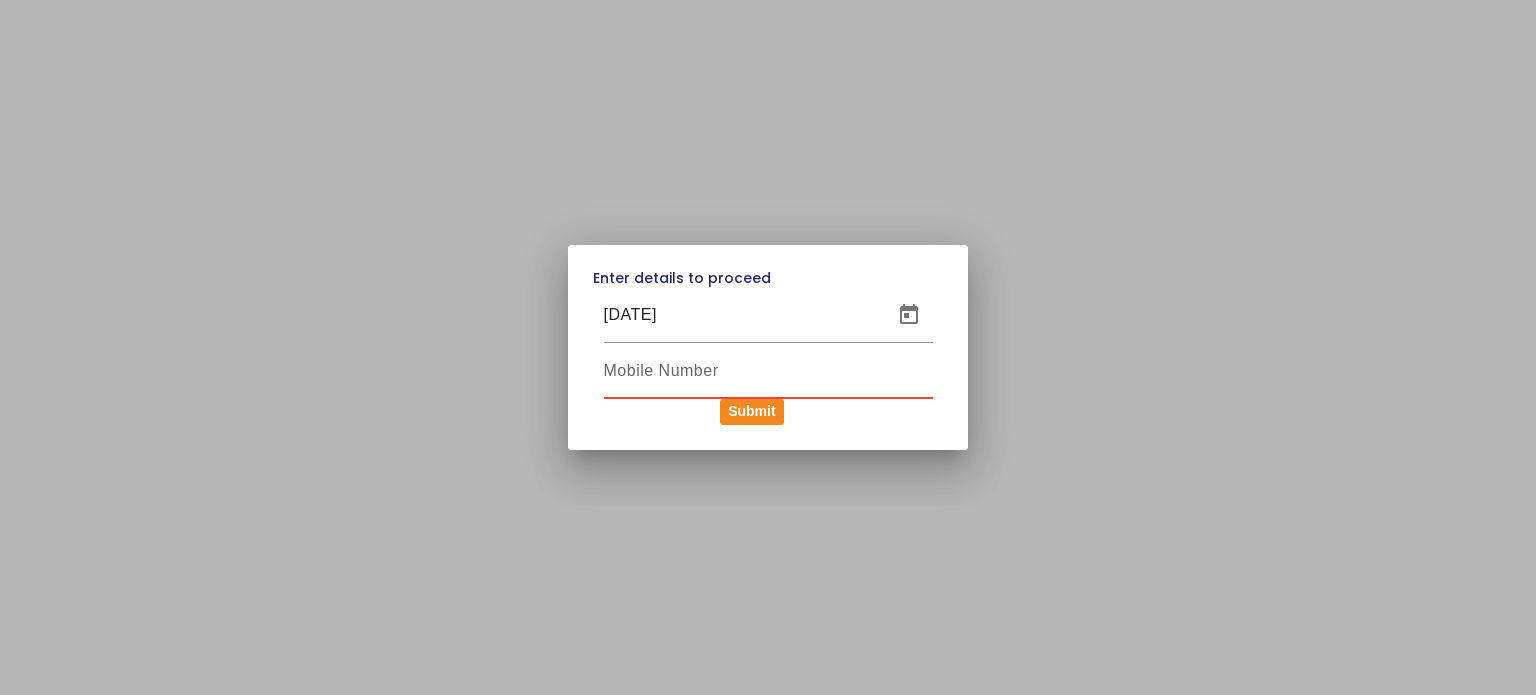click at bounding box center [768, 371] 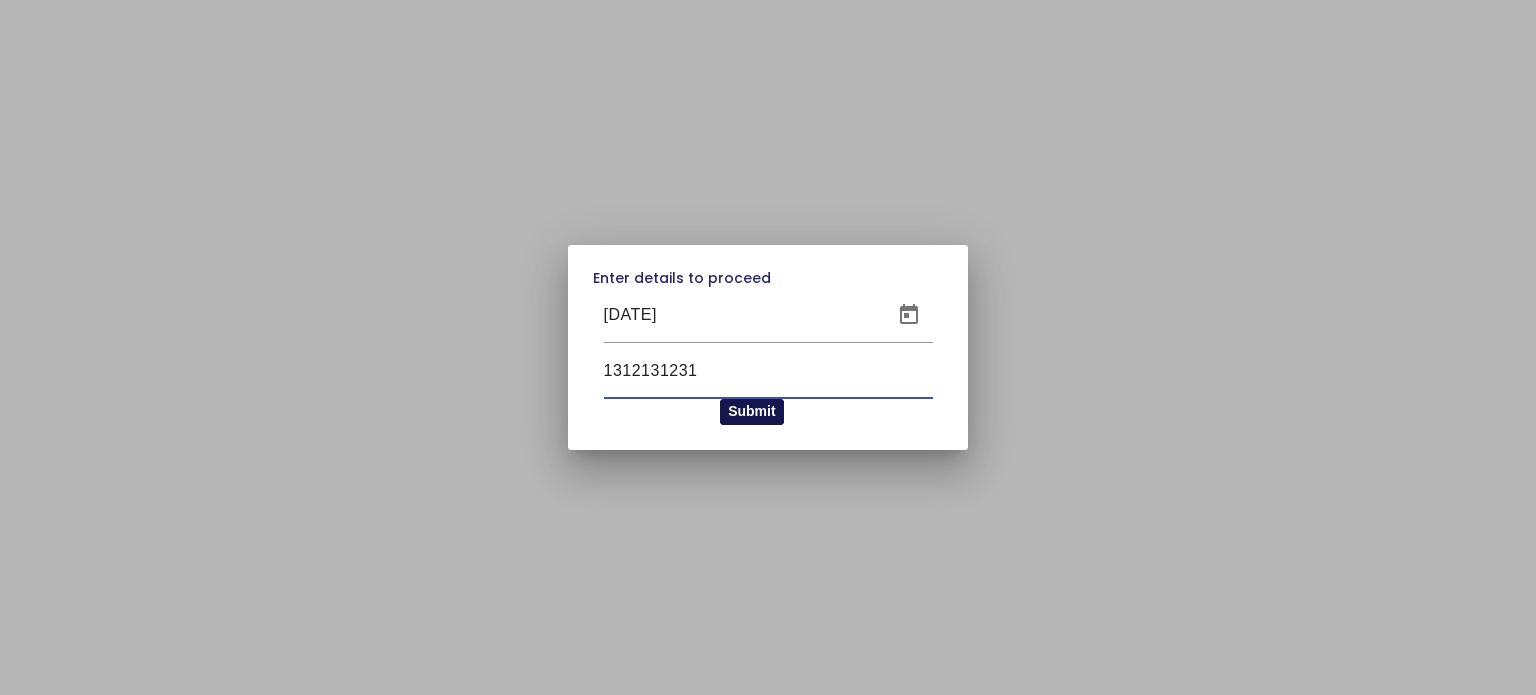 type on "1312131231" 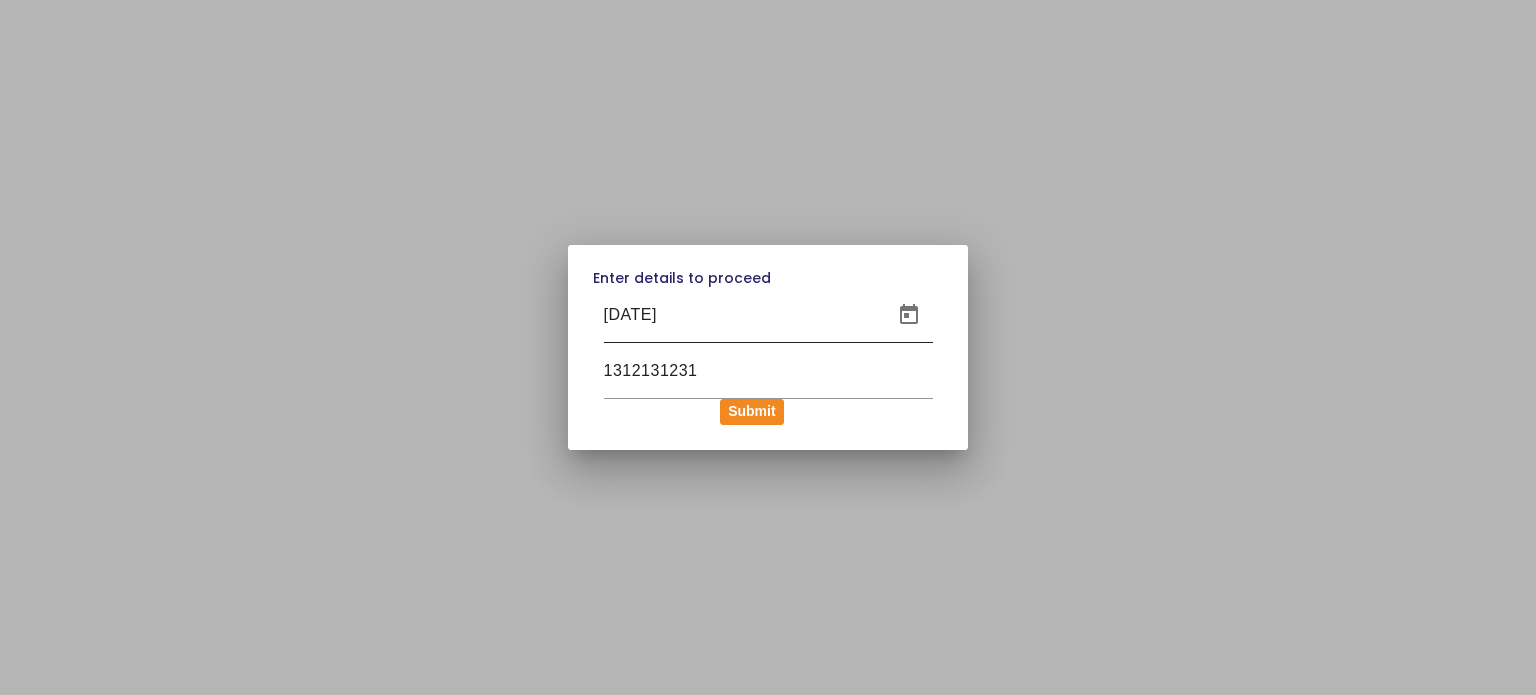 click on "17/07/2025" at bounding box center [742, 315] 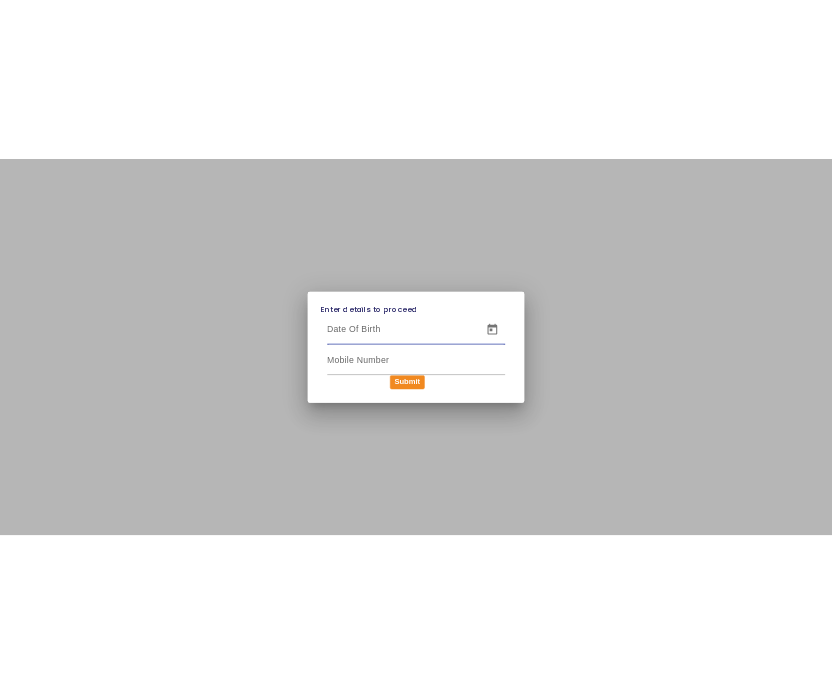 scroll, scrollTop: 0, scrollLeft: 0, axis: both 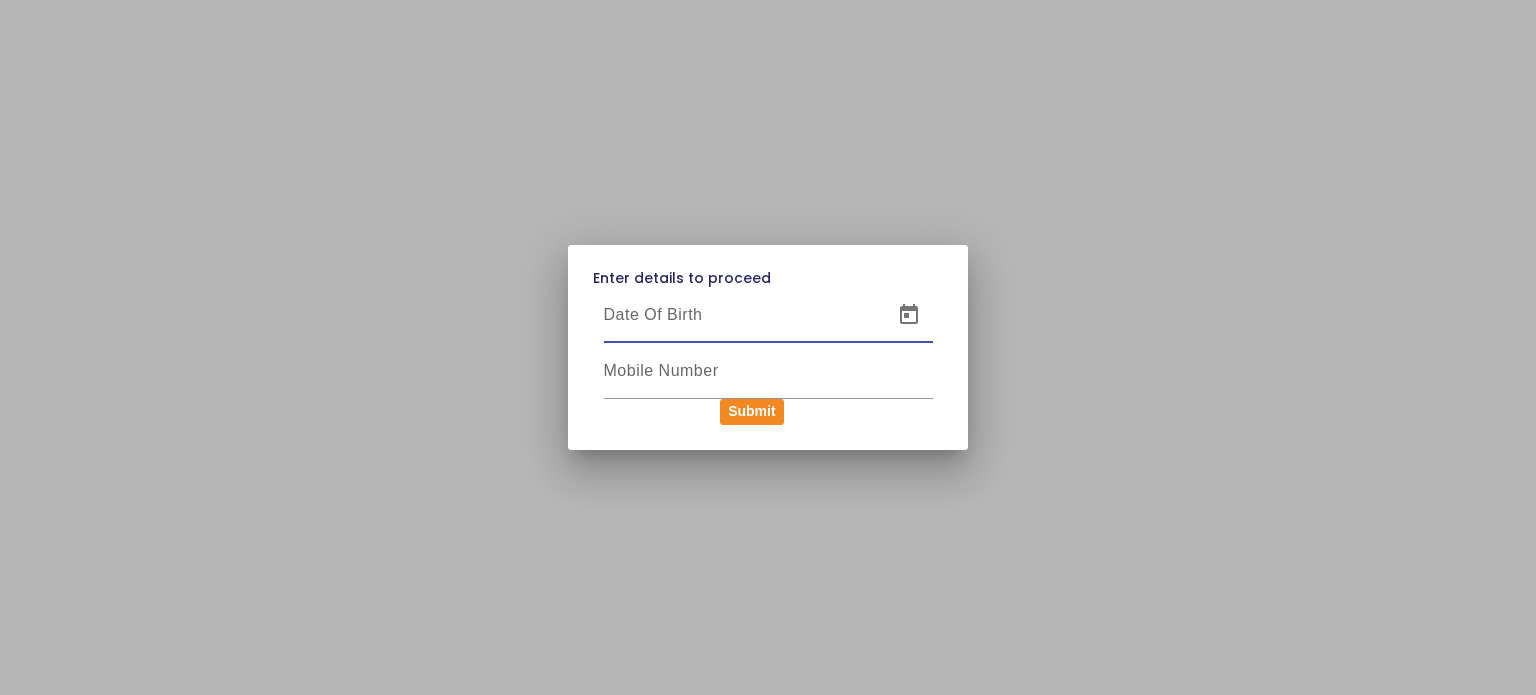 click at bounding box center [742, 315] 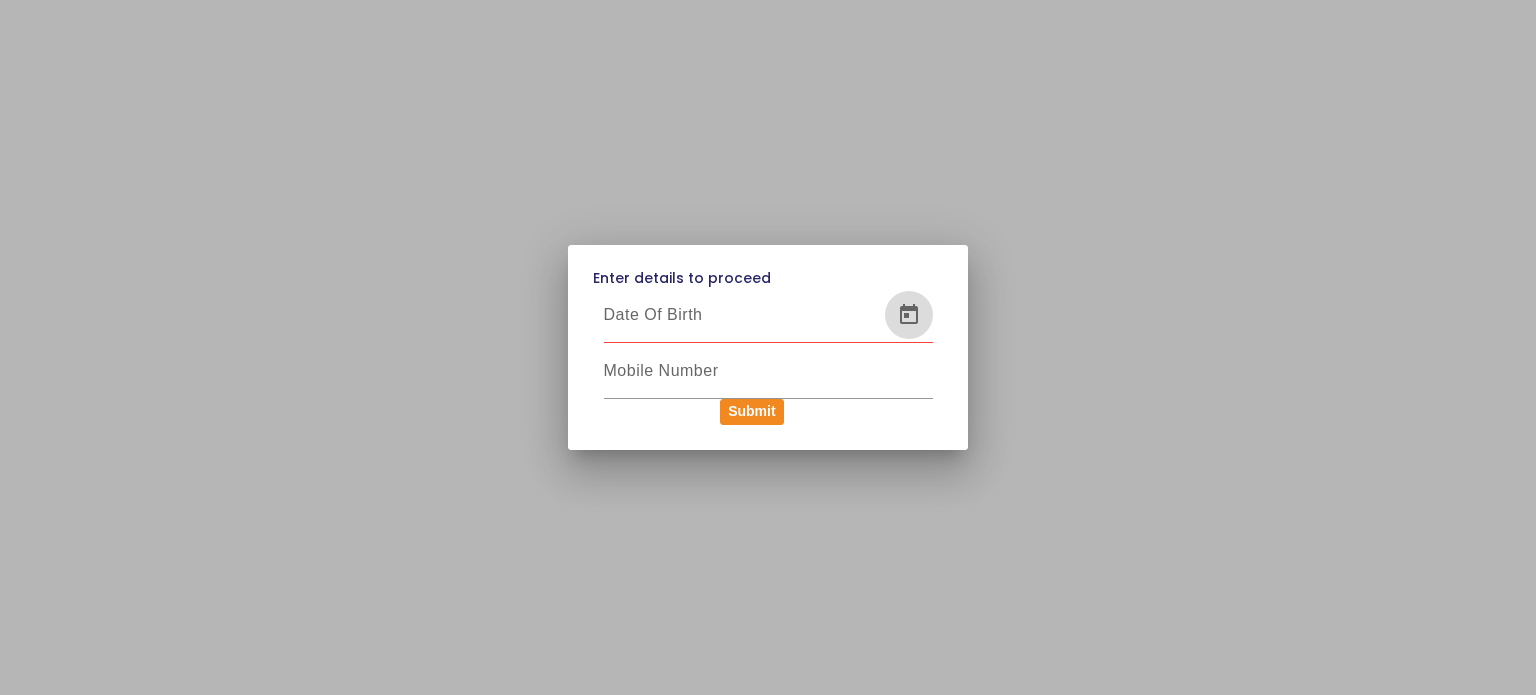 click at bounding box center [909, 315] 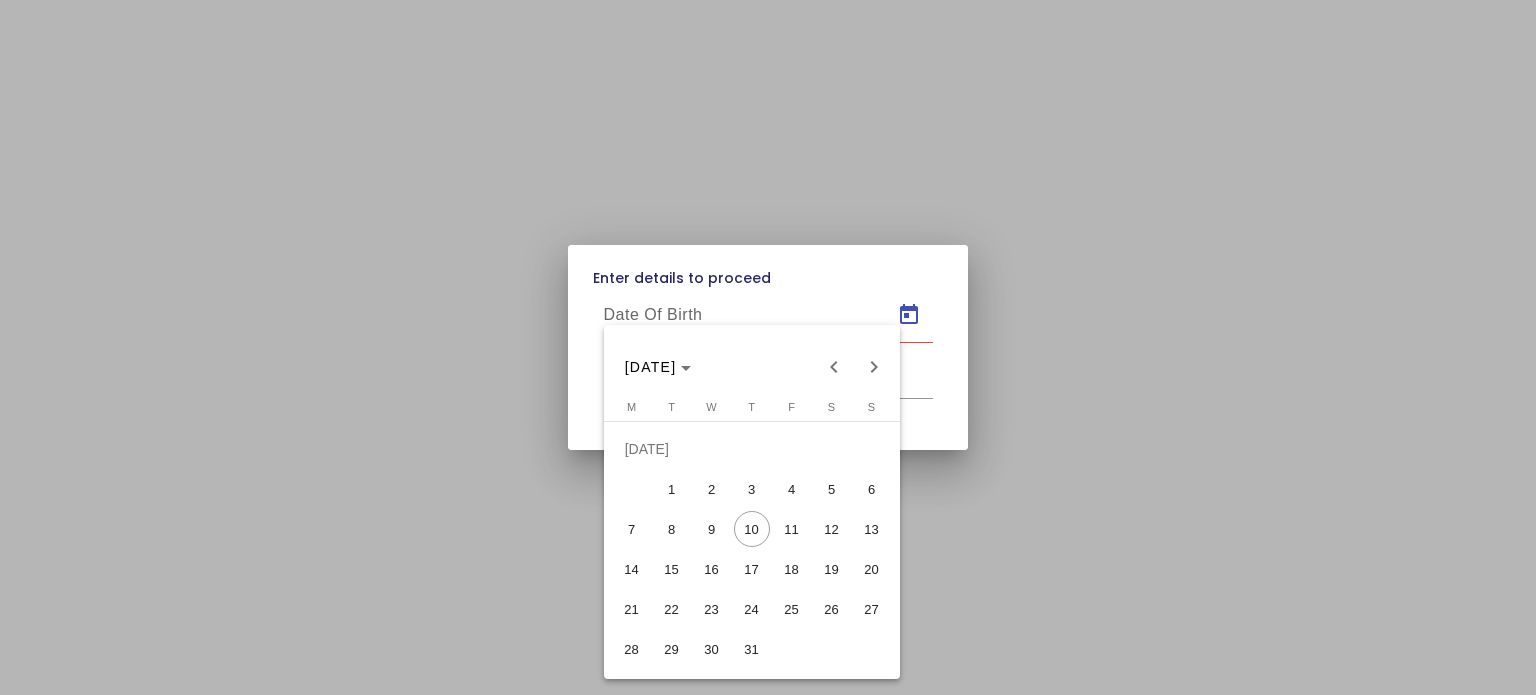 click on "16" at bounding box center (712, 569) 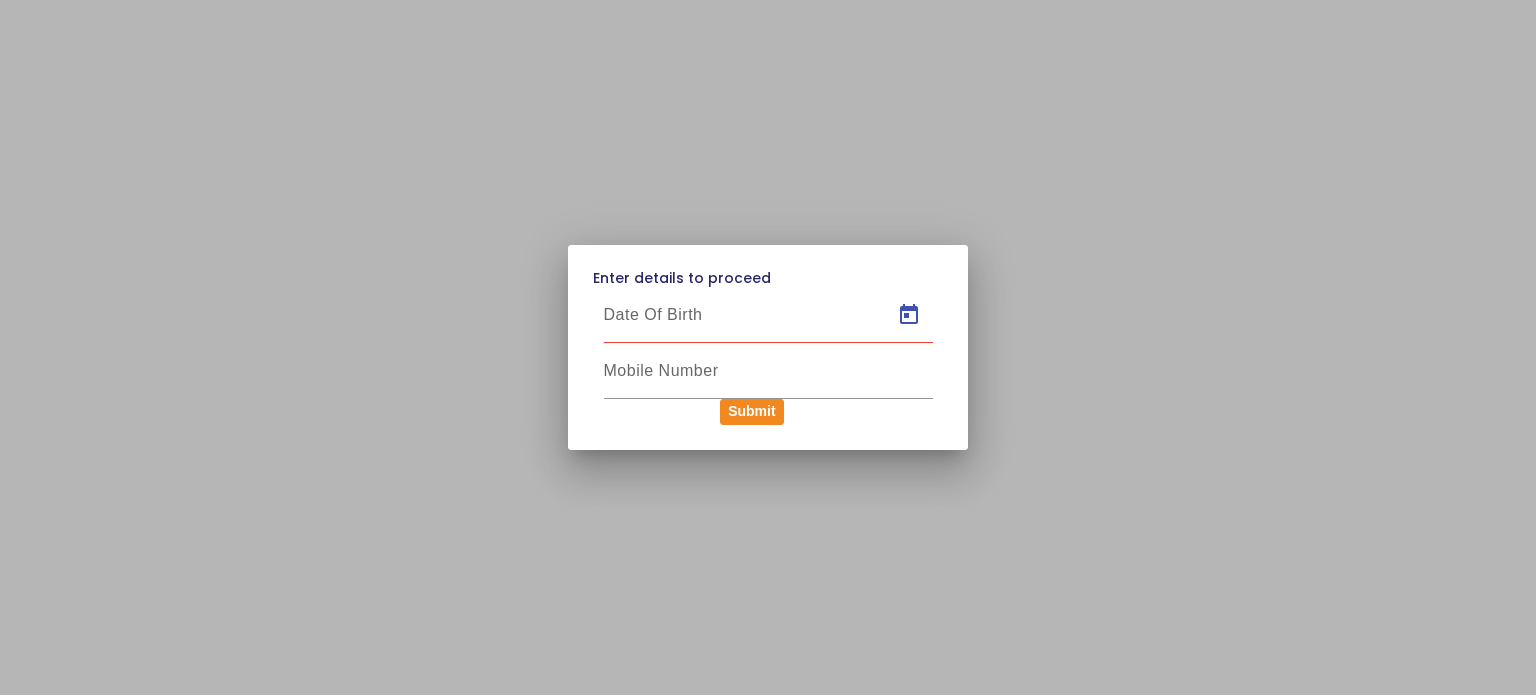 type on "[DATE]" 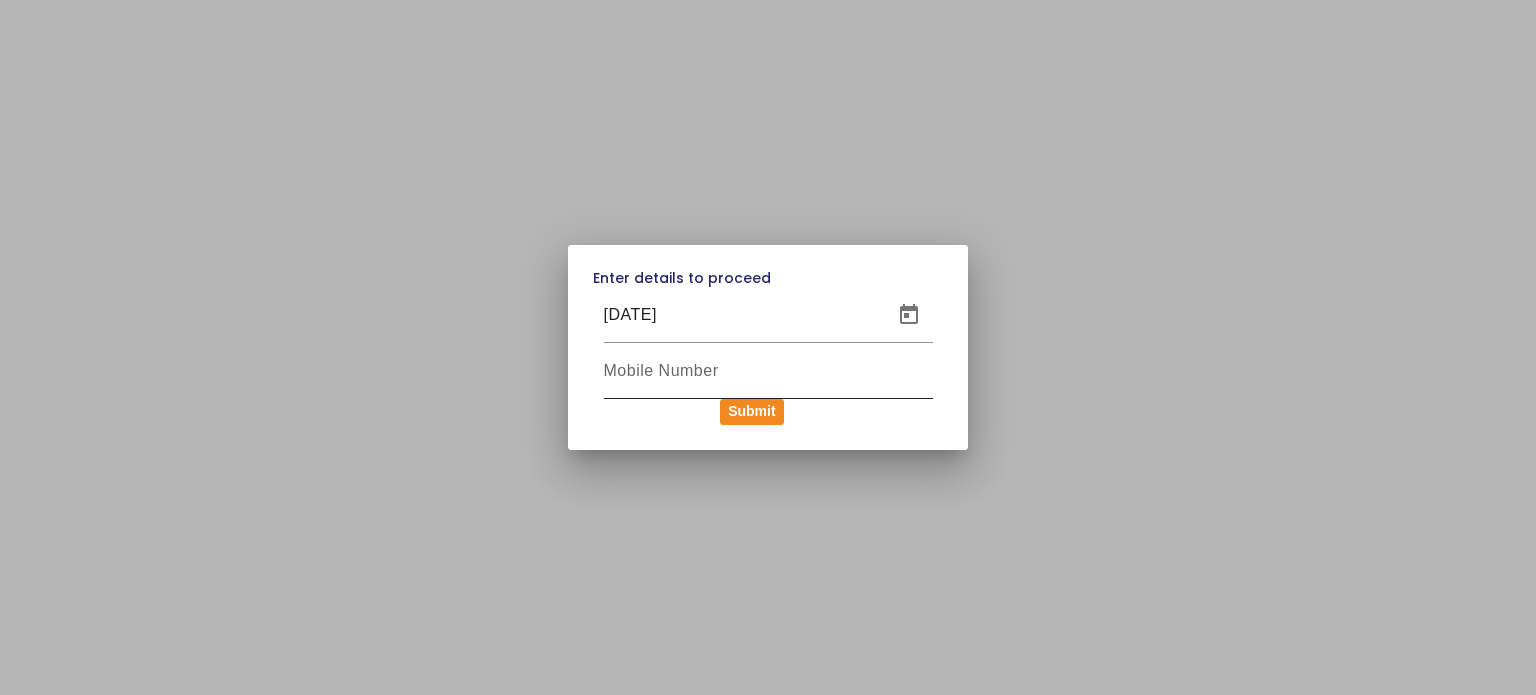 click at bounding box center (768, 371) 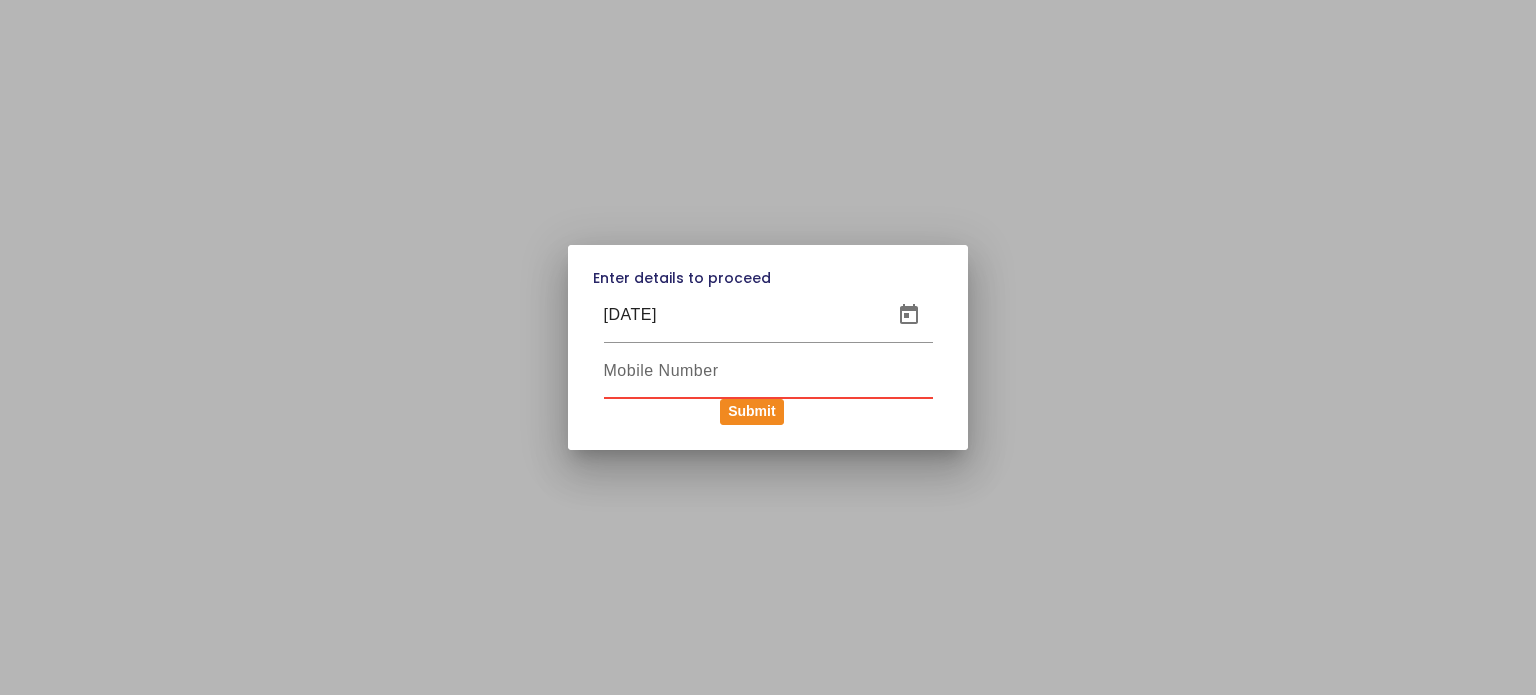 click at bounding box center (768, 371) 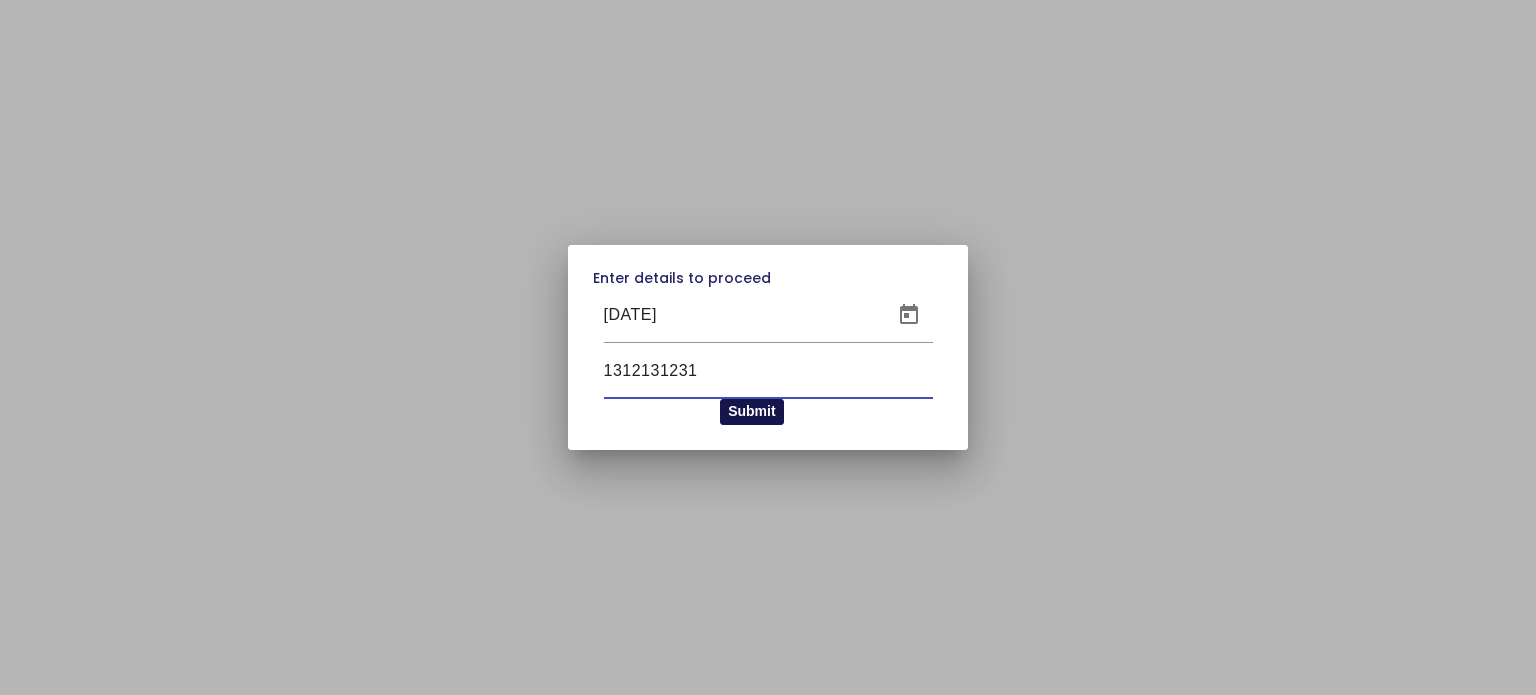 type on "1312131231" 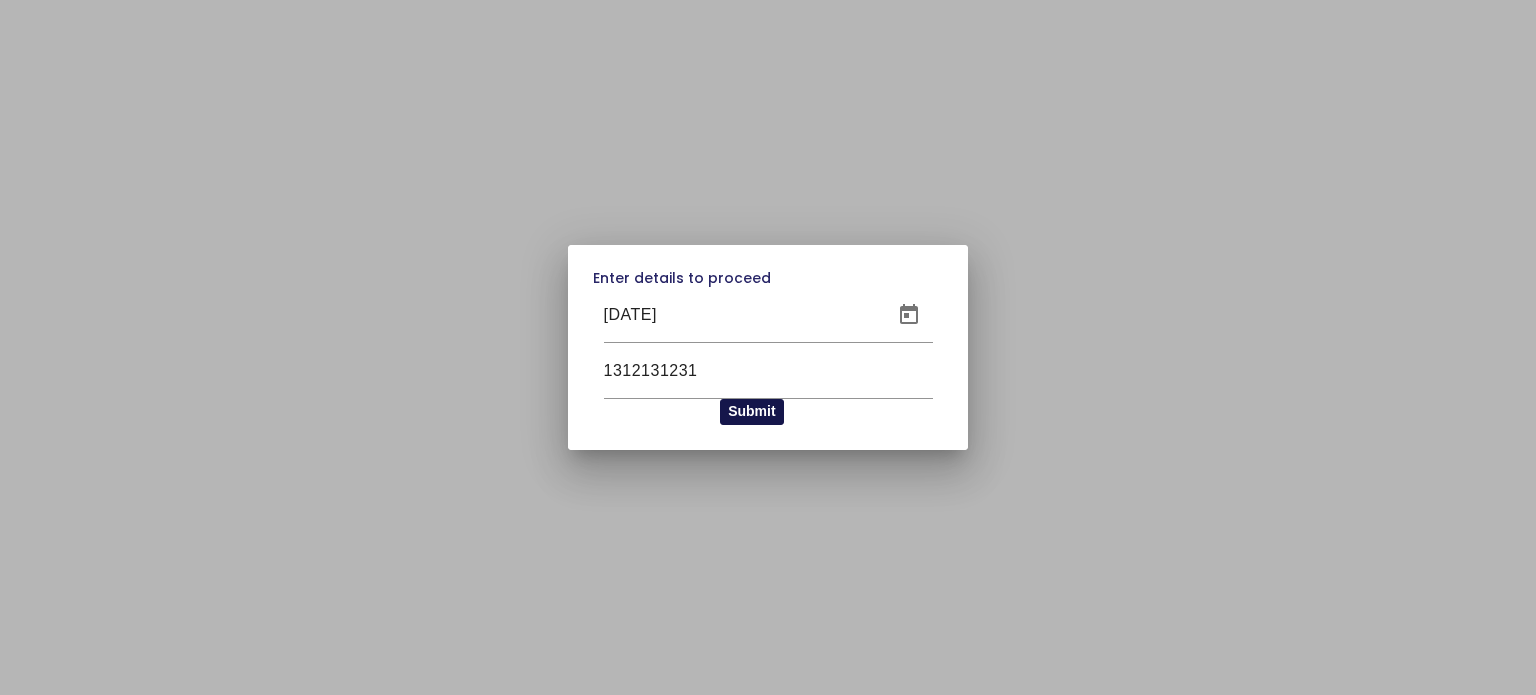 click on "Submit" at bounding box center [751, 412] 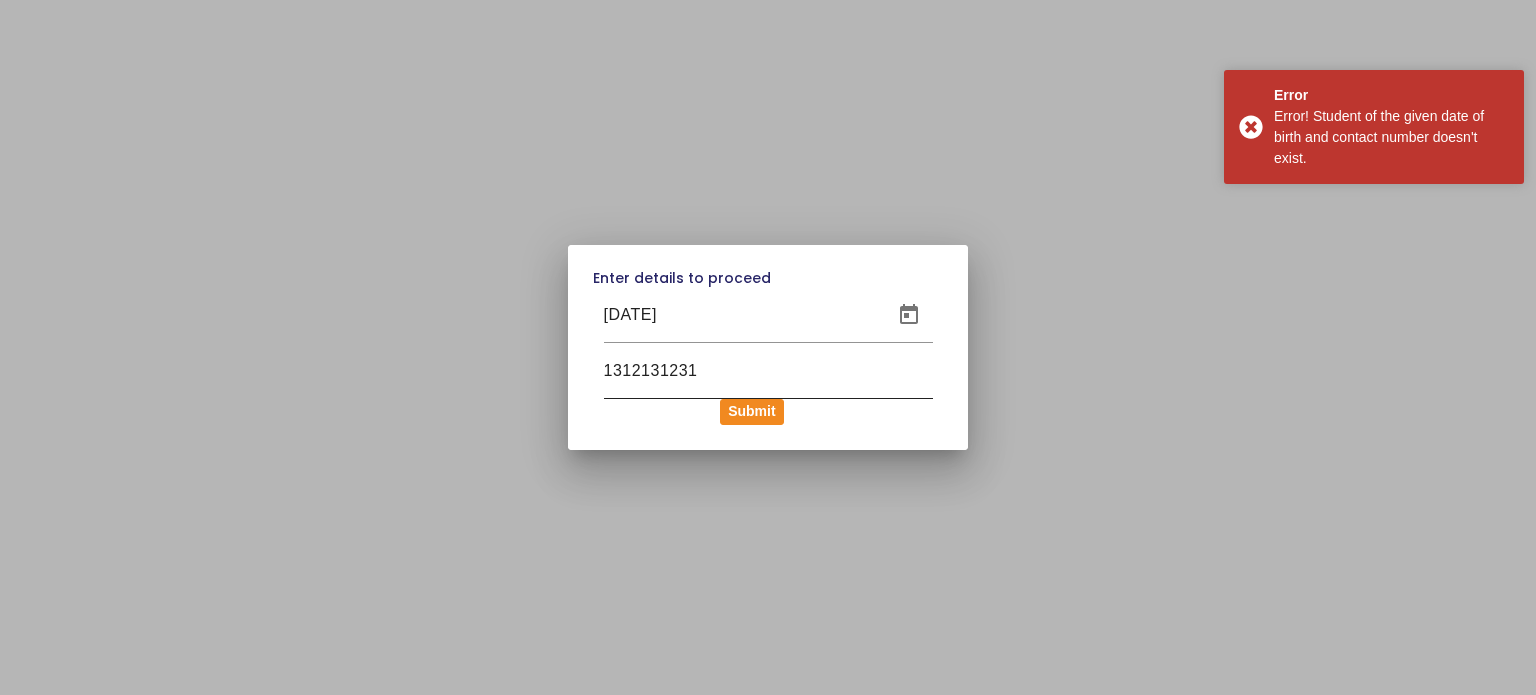 click on "1312131231" at bounding box center [768, 371] 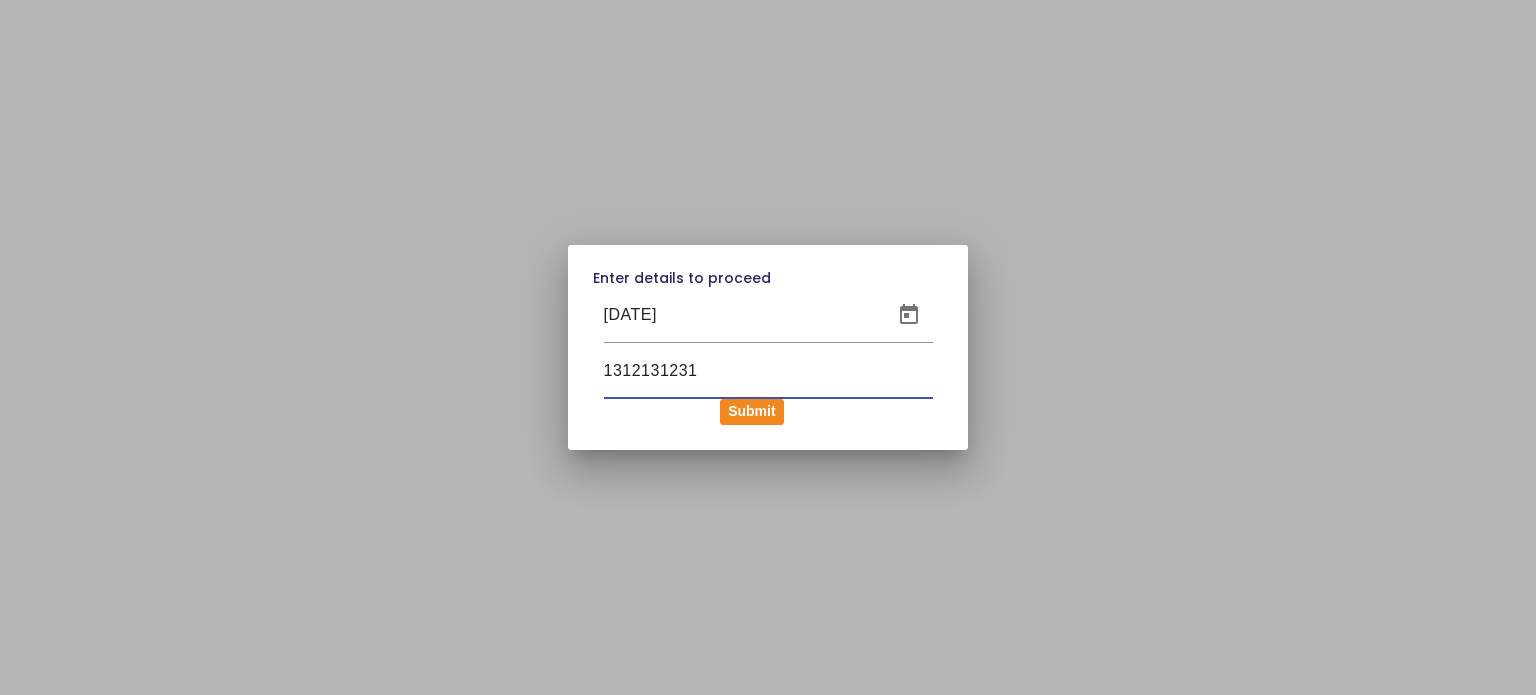 click on "1312131231" at bounding box center [768, 371] 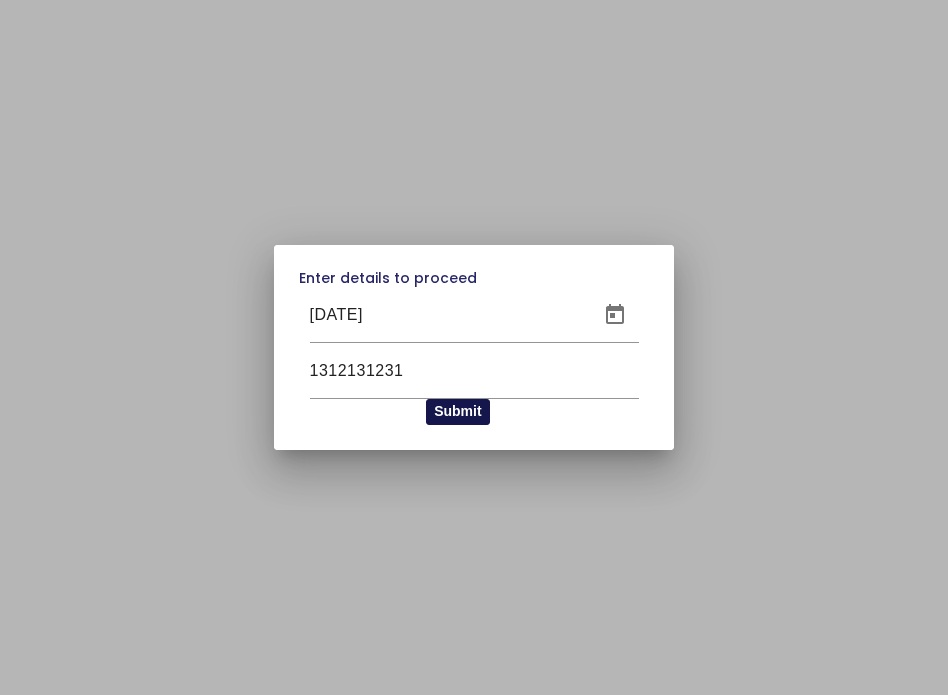 click on "Submit" at bounding box center (457, 412) 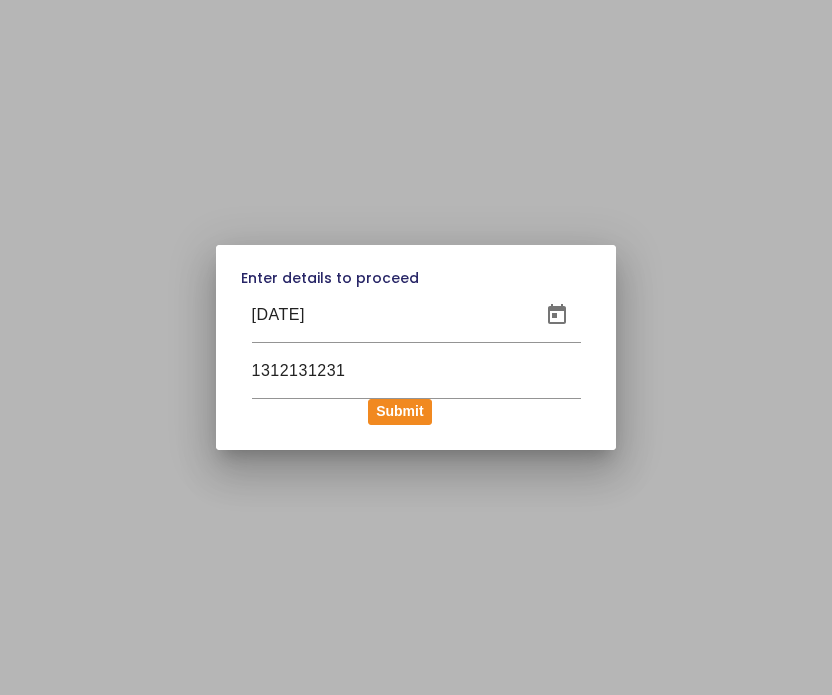 click at bounding box center [416, 347] 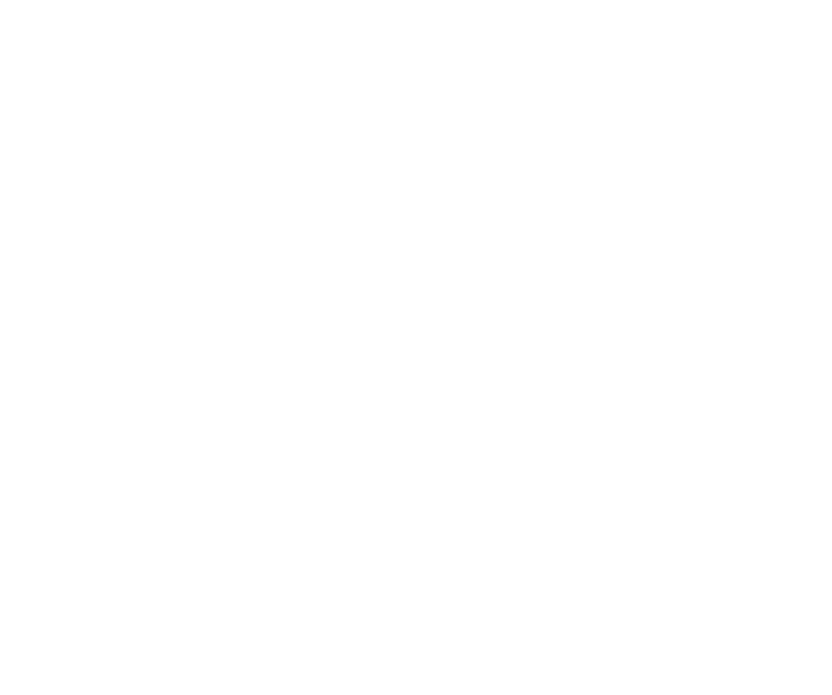 click at bounding box center (416, 0) 